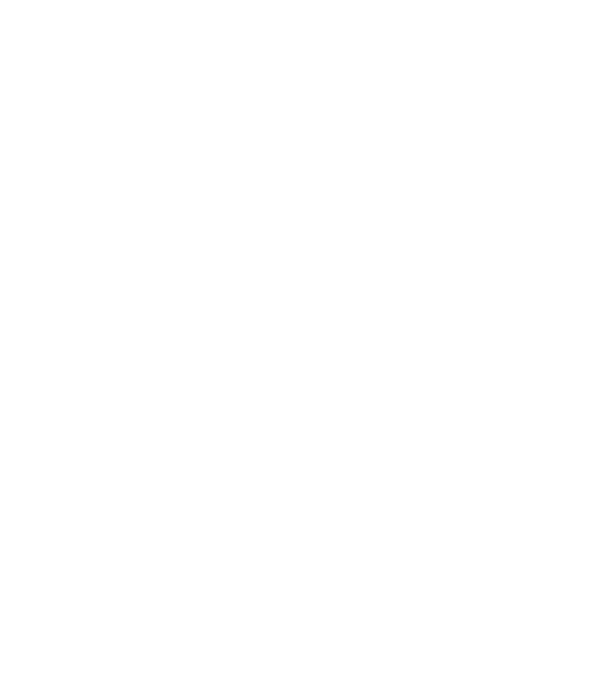 scroll, scrollTop: 0, scrollLeft: 0, axis: both 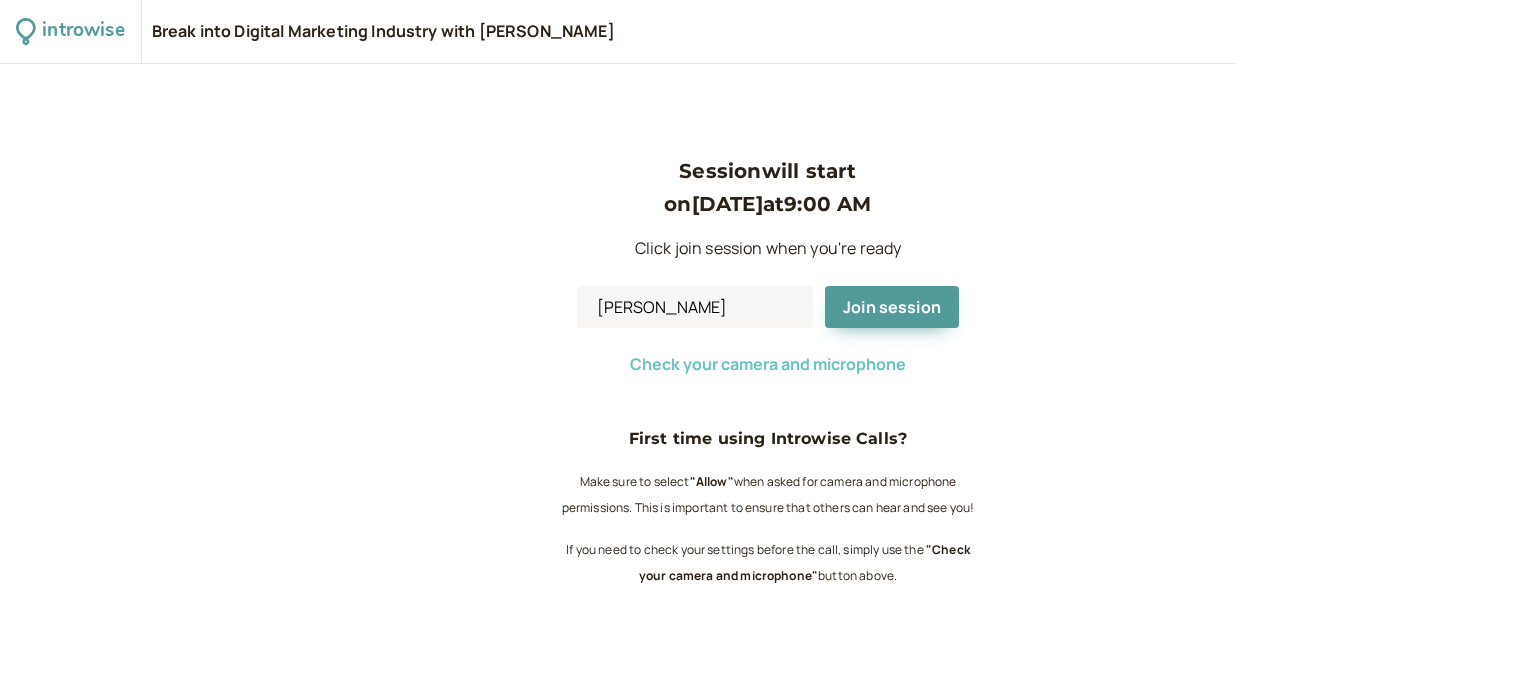 click on "Check your camera and microphone" at bounding box center [768, 364] 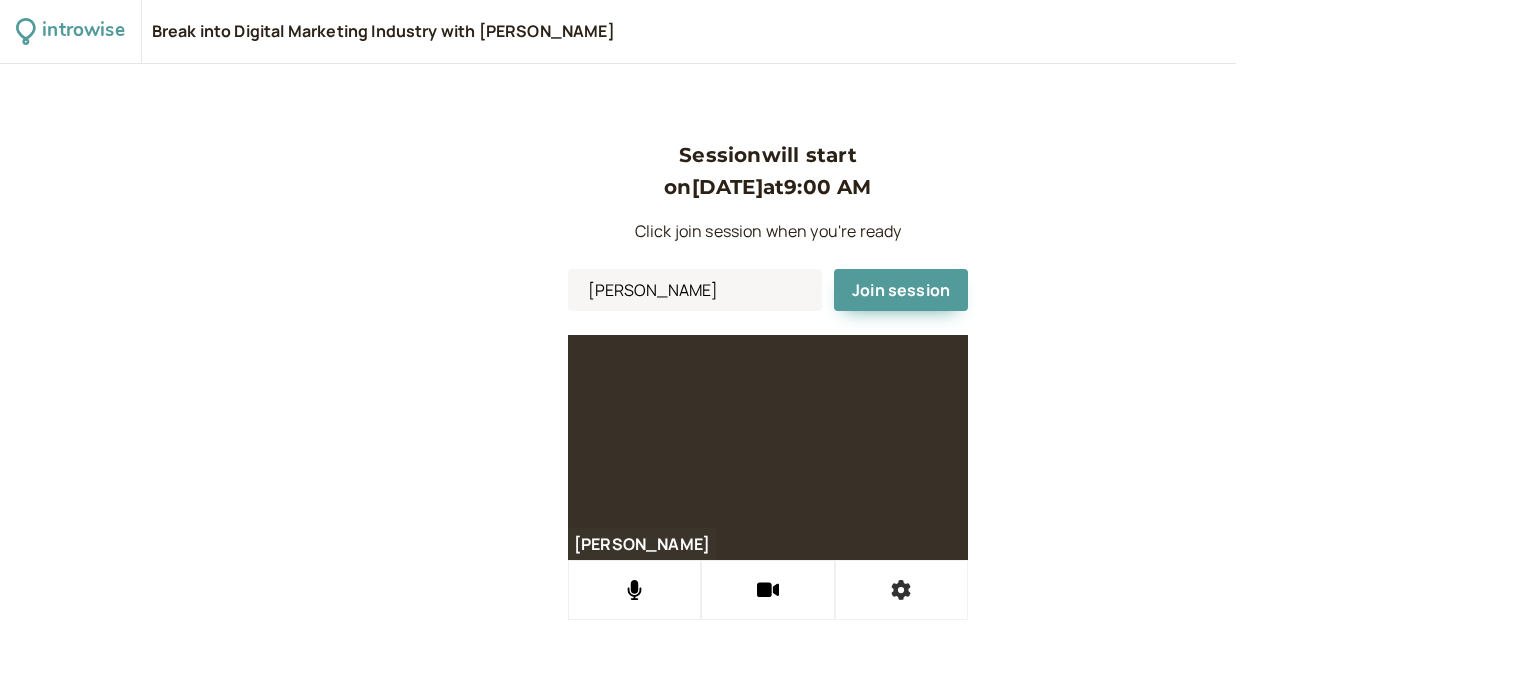 click at bounding box center (901, 590) 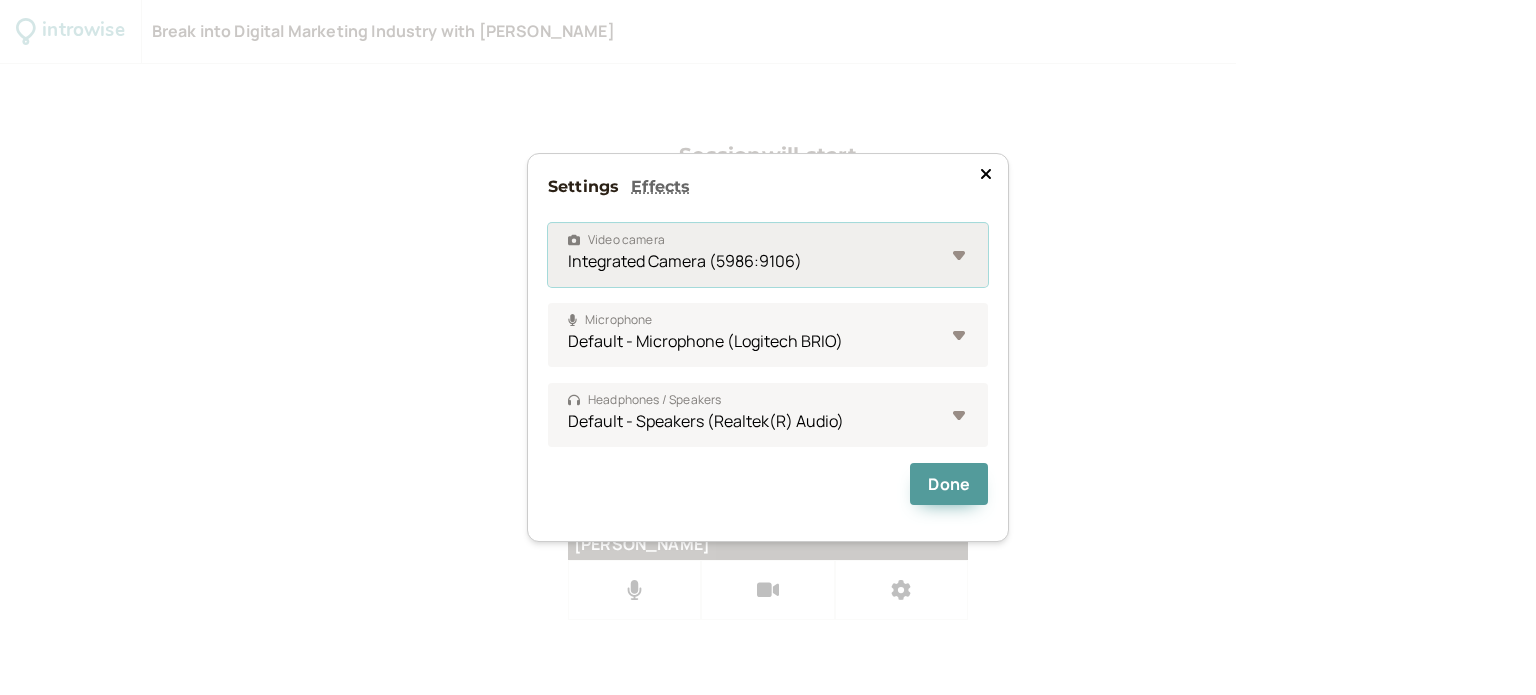 click on "Logitech BRIO (046d:085e) Integrated Camera (5986:9106)" at bounding box center (768, 255) 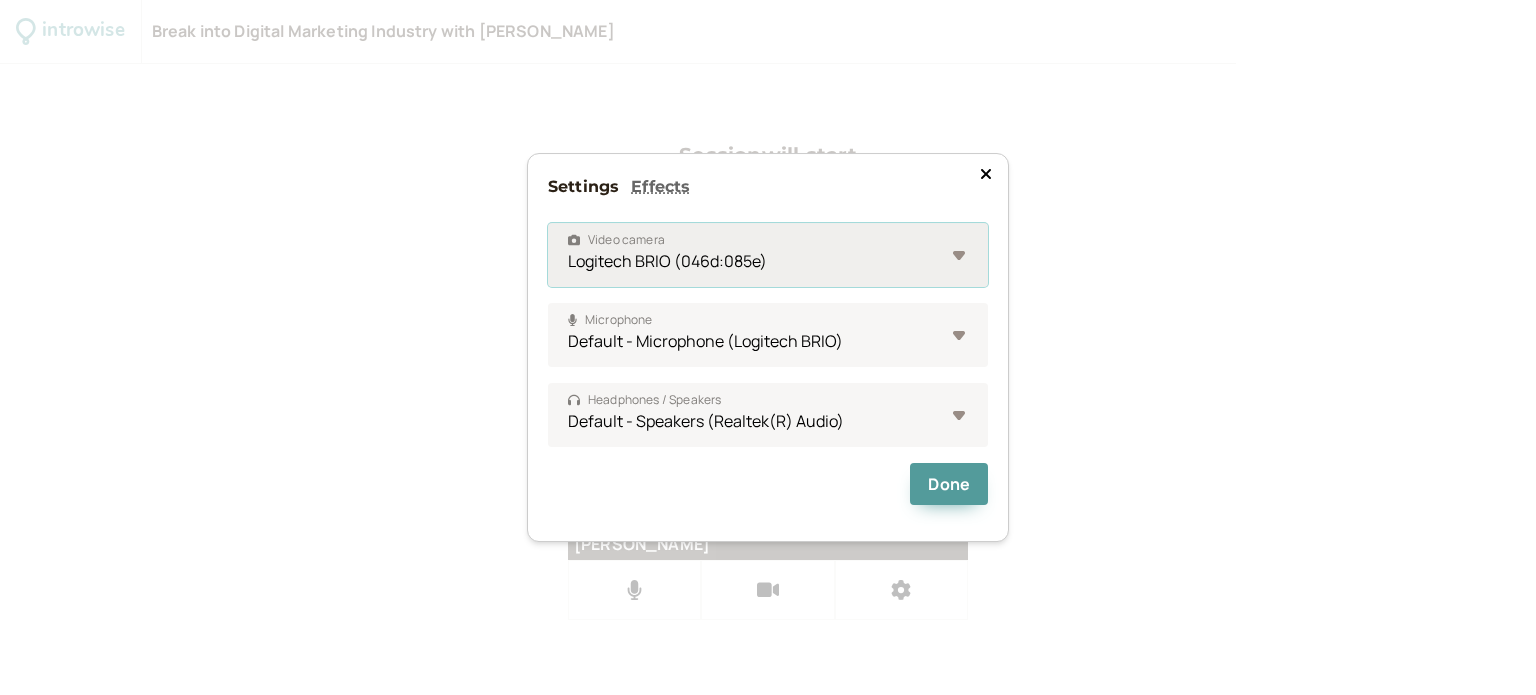 click on "Logitech BRIO (046d:085e) Integrated Camera (5986:9106)" at bounding box center [768, 255] 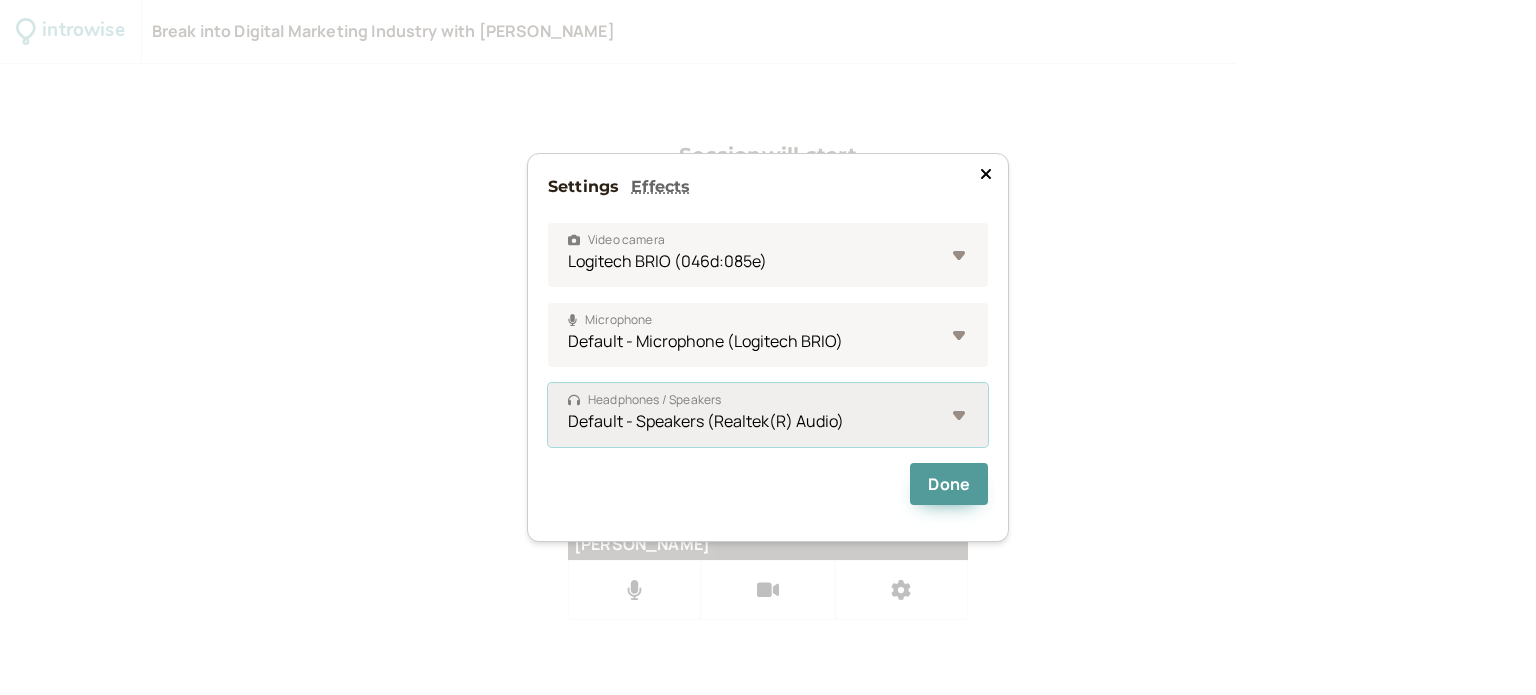 click on "Default - Speakers (Realtek(R) Audio) Communications - Speakers (Realtek(R) Audio) Speakers (Realtek(R) Audio)" at bounding box center [768, 415] 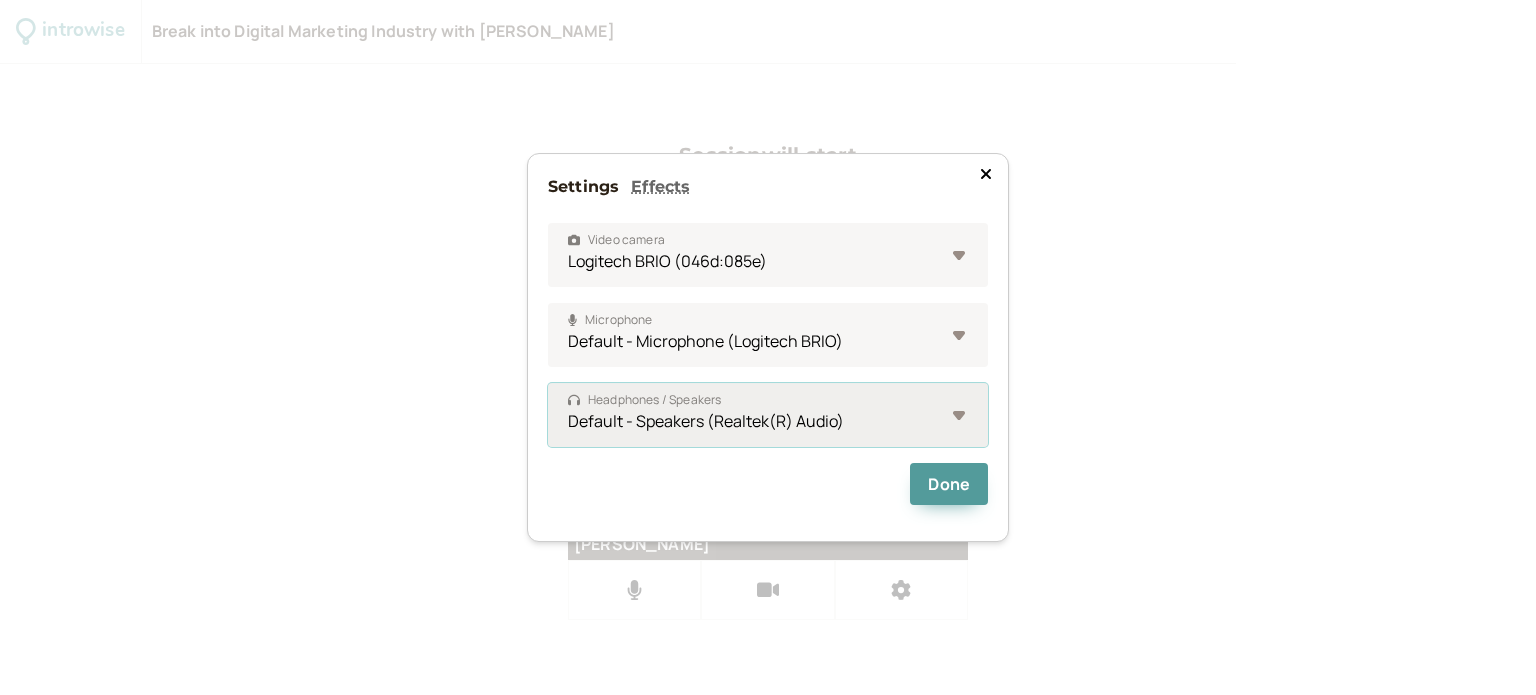 click on "Default - Speakers (Realtek(R) Audio) Communications - Speakers (Realtek(R) Audio) Speakers (Realtek(R) Audio)" at bounding box center [768, 415] 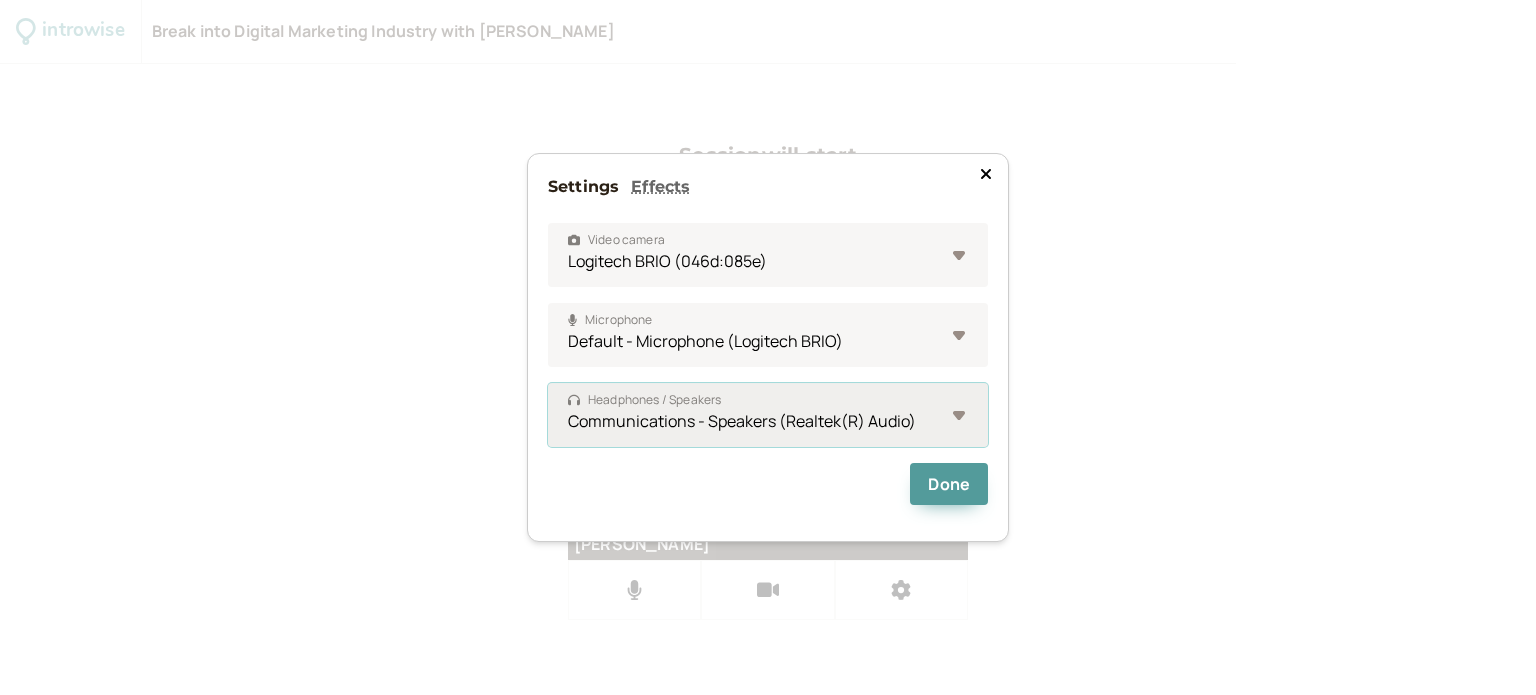 click on "Default - Speakers (Realtek(R) Audio) Communications - Speakers (Realtek(R) Audio) Speakers (Realtek(R) Audio)" at bounding box center [768, 415] 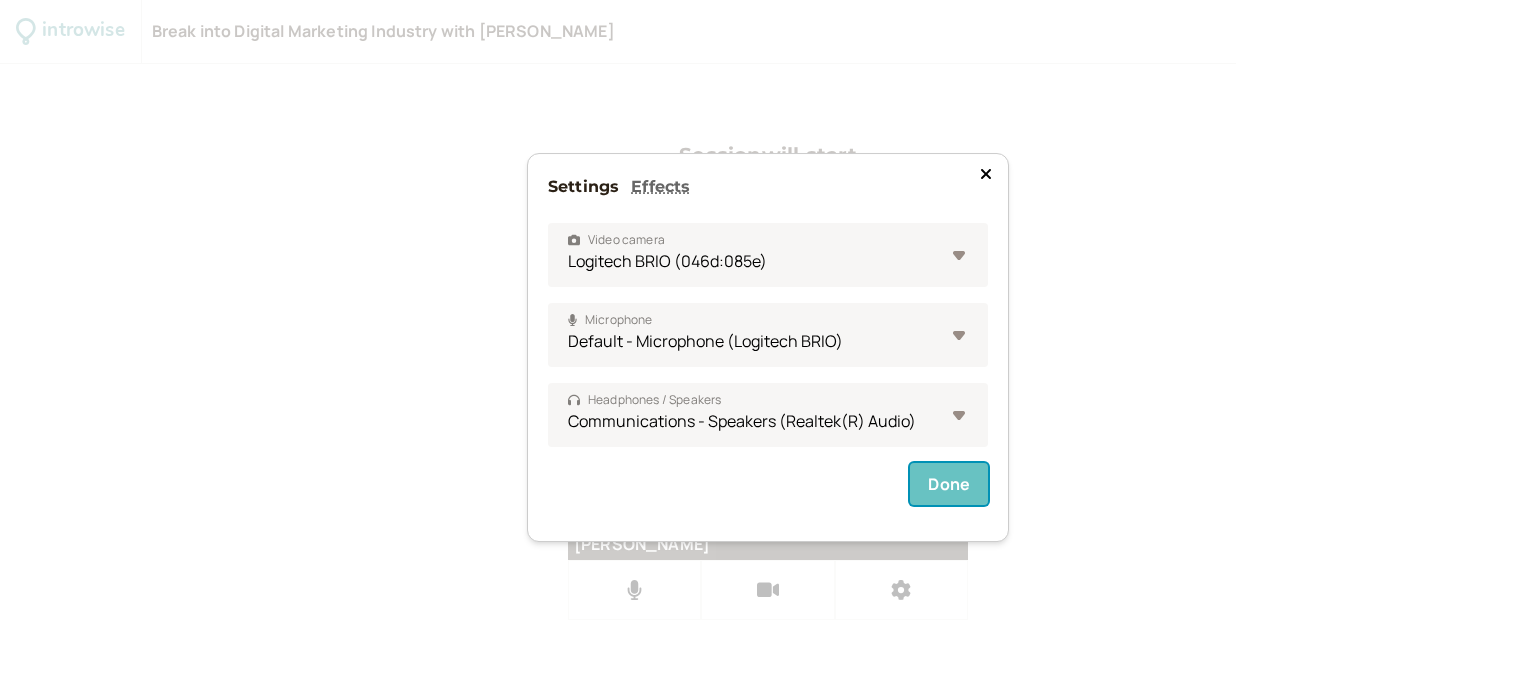 click on "Done" at bounding box center (949, 484) 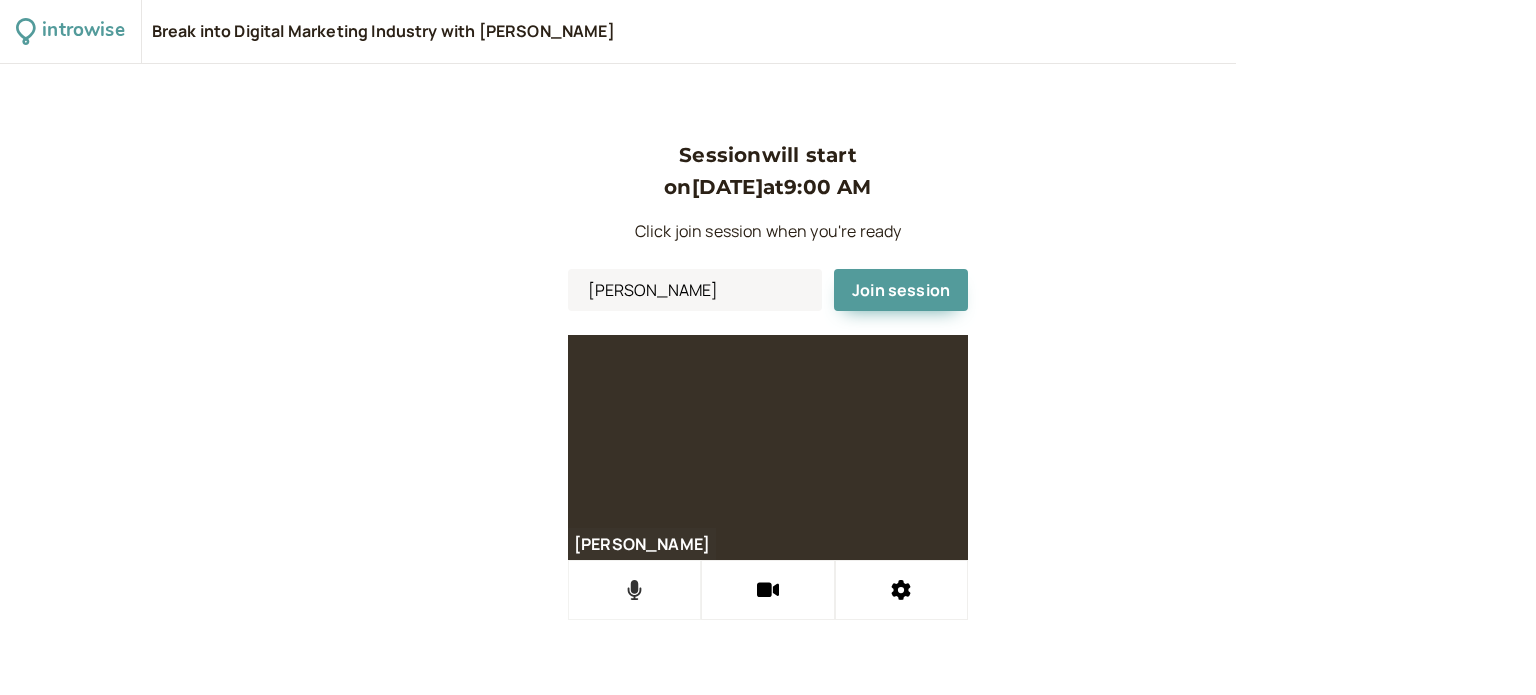 click 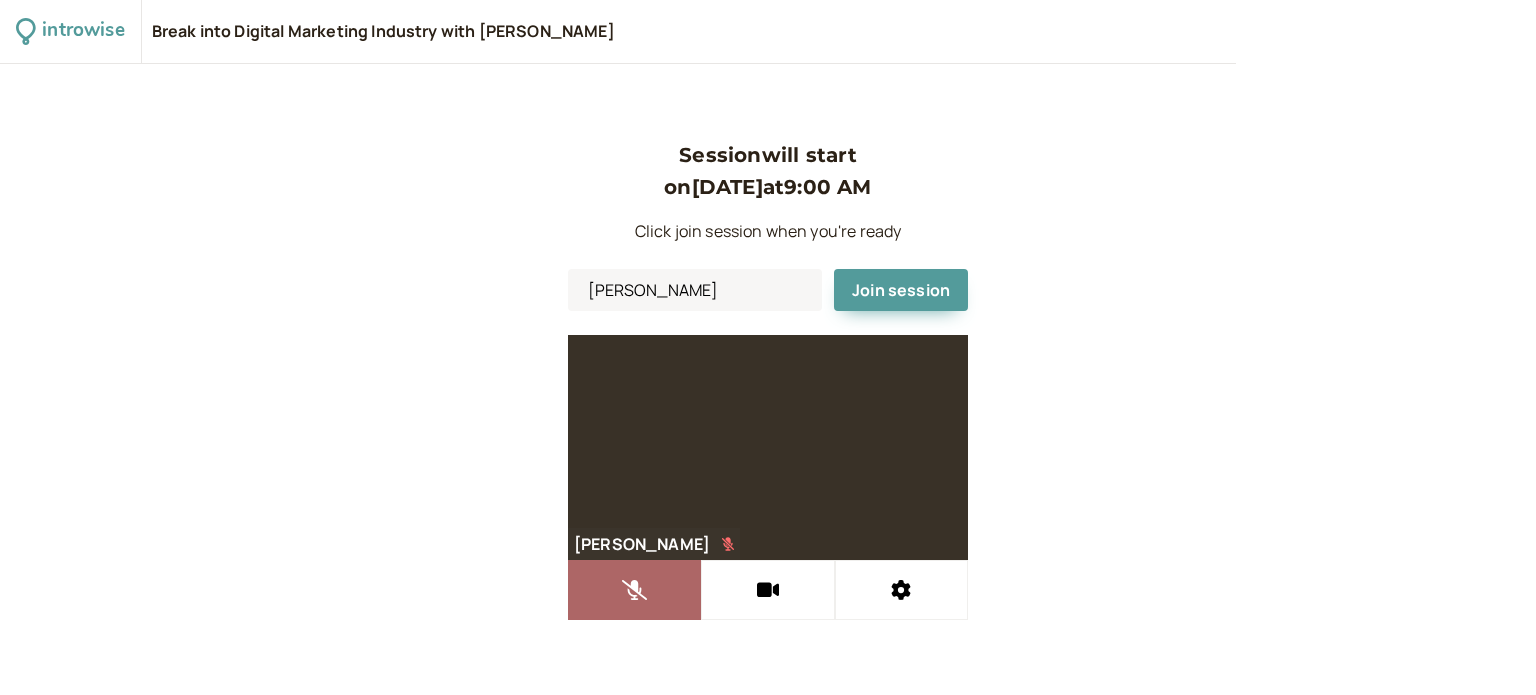 click at bounding box center [634, 590] 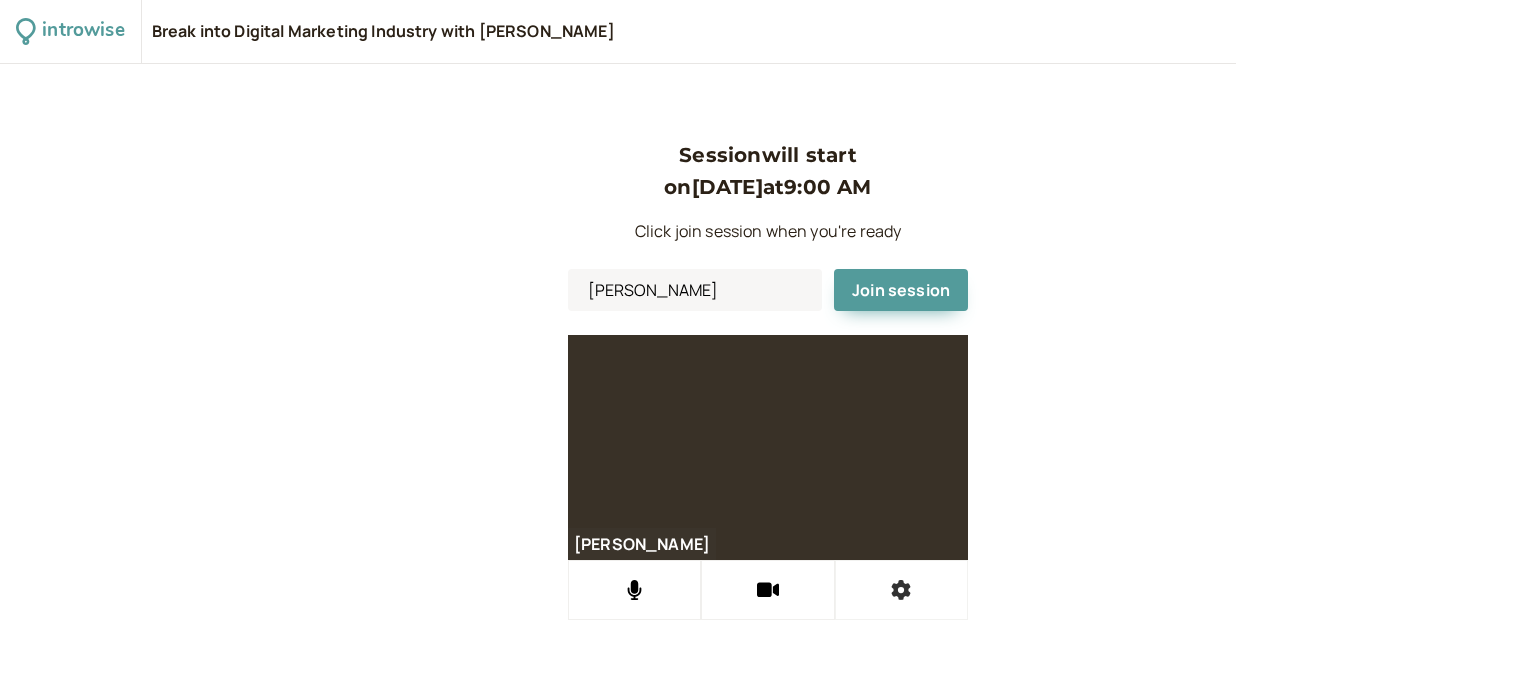 click at bounding box center [901, 590] 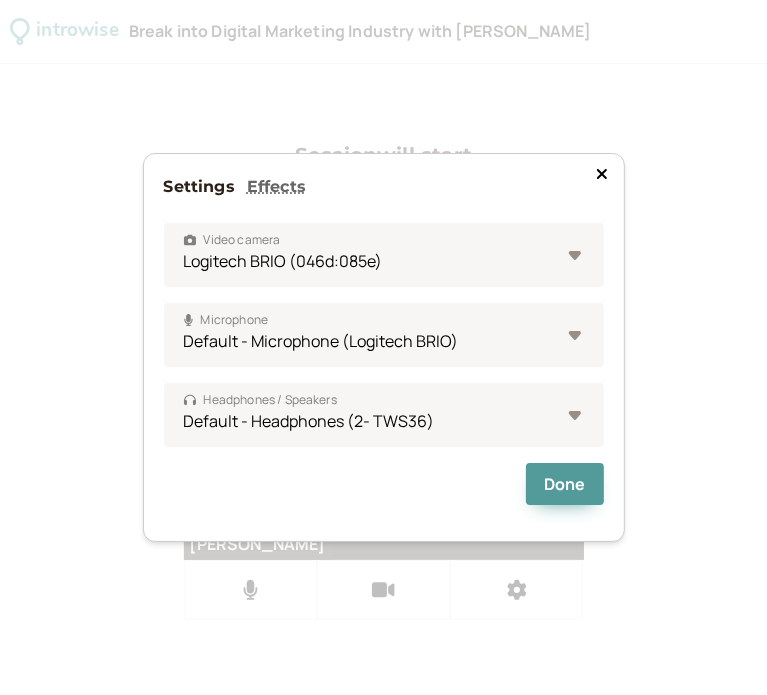click on "Settings Effects Video camera Logitech BRIO (046d:085e) Integrated Camera (5986:9106) Microphone Default - Microphone (Logitech BRIO) Communications - Headset (2- TWS36) Microphone Array (Realtek(R) Audio) Microphone (Logitech BRIO) Headset (2- TWS36) Headphones / Speakers Default - Headphones (2- TWS36) Communications - Headphones (2- TWS36) Speakers (Realtek(R) Audio) Headphones (2- TWS36) Done" at bounding box center [383, 347] 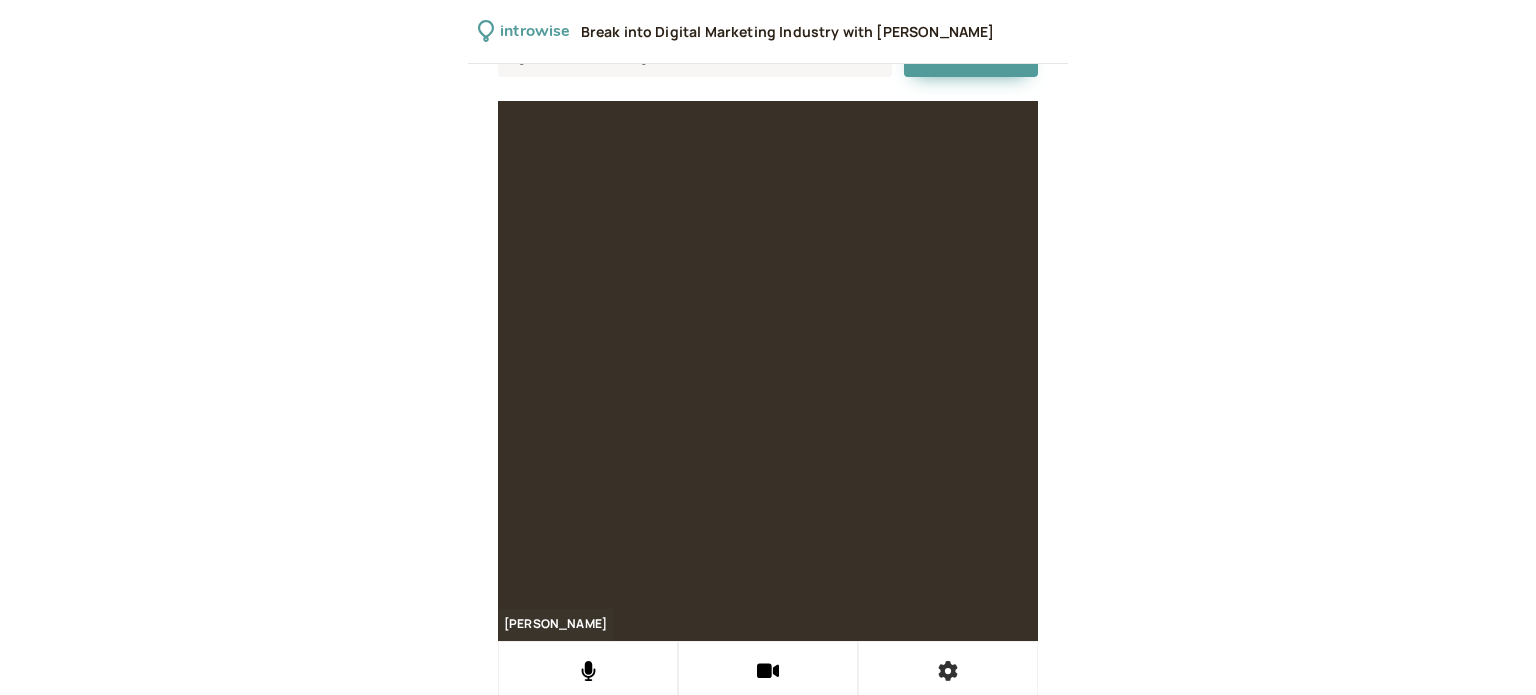 scroll, scrollTop: 0, scrollLeft: 0, axis: both 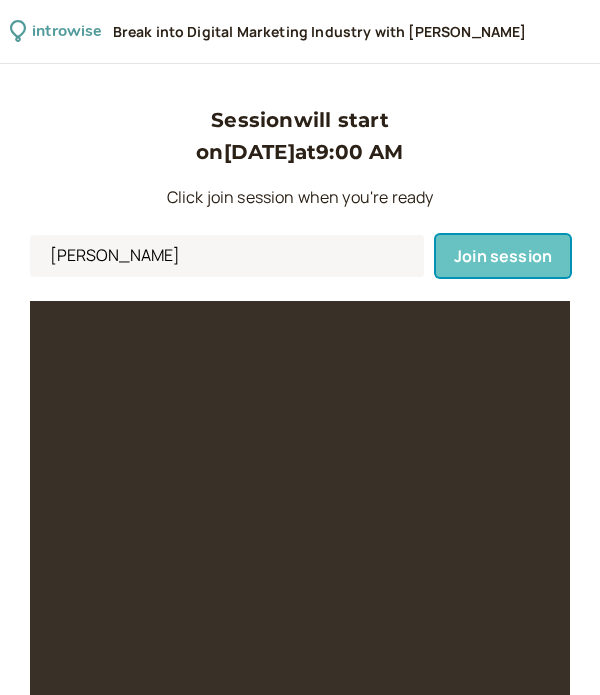 click on "Join session" at bounding box center [503, 256] 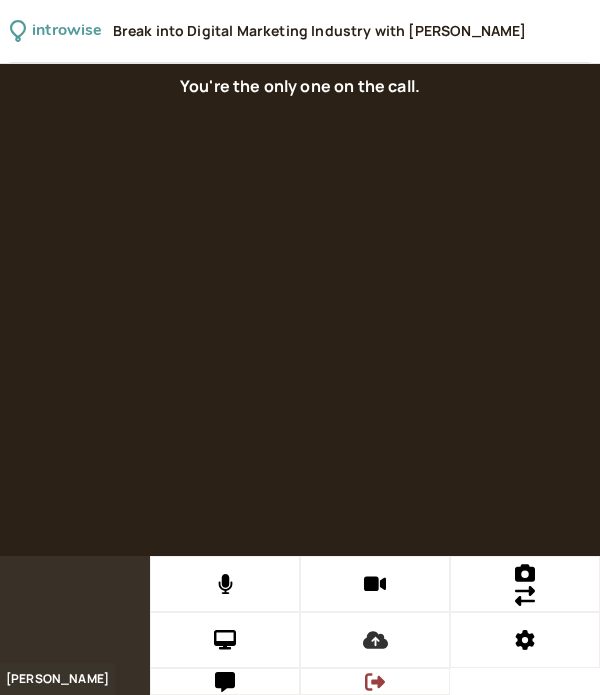 click 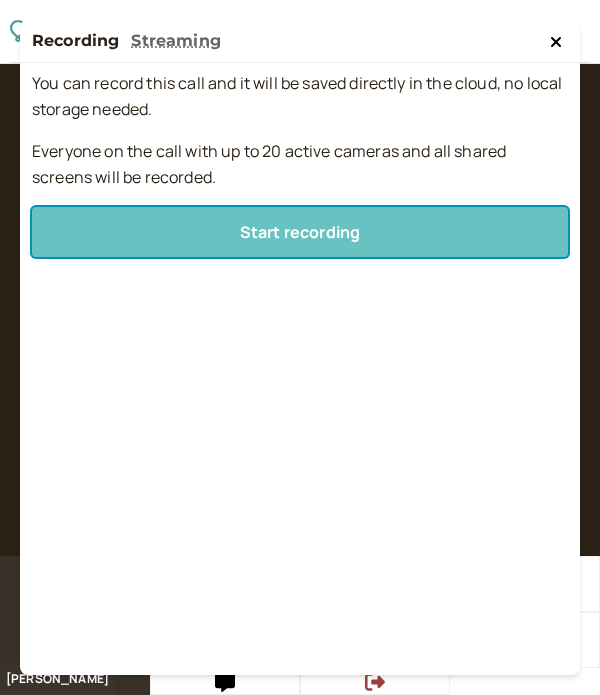 click on "Start recording" at bounding box center (300, 232) 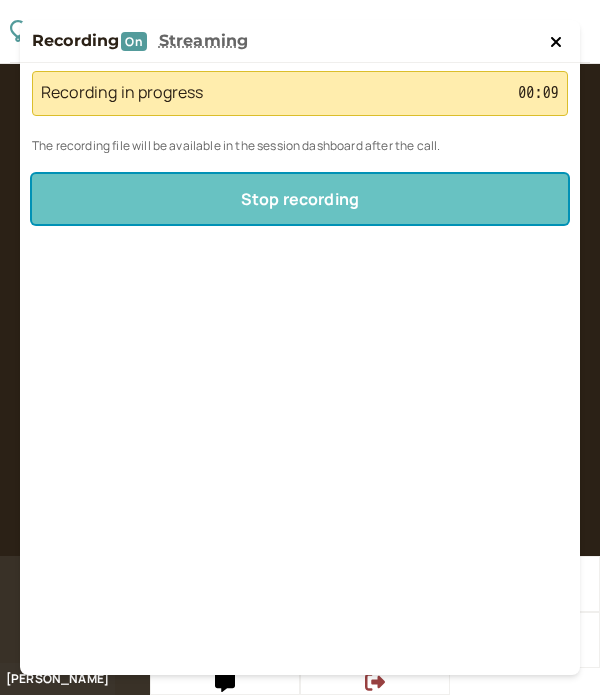 click on "Stop recording" at bounding box center (300, 199) 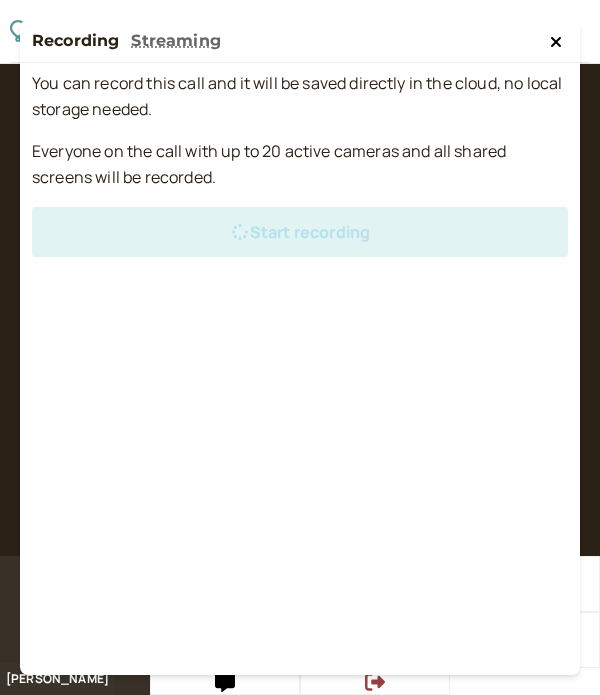 click 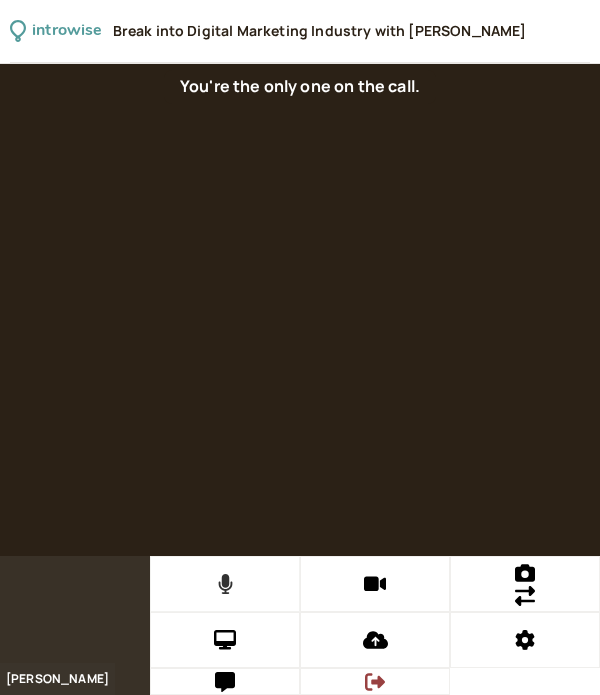 click 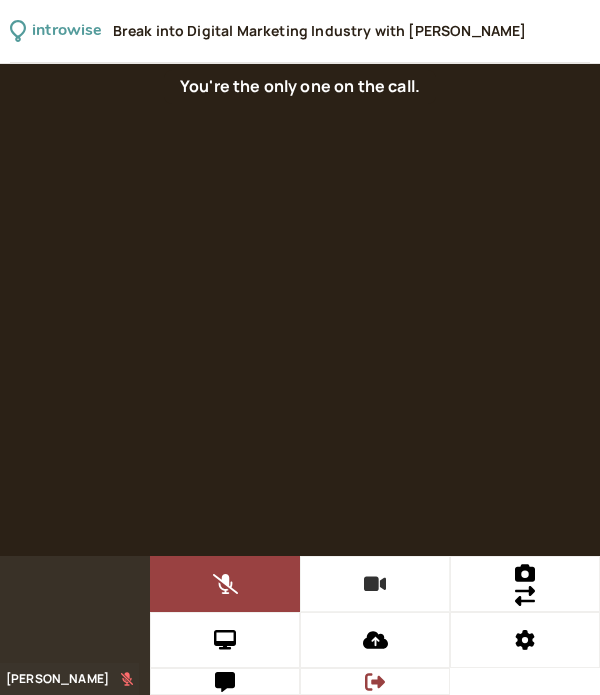click at bounding box center [375, 584] 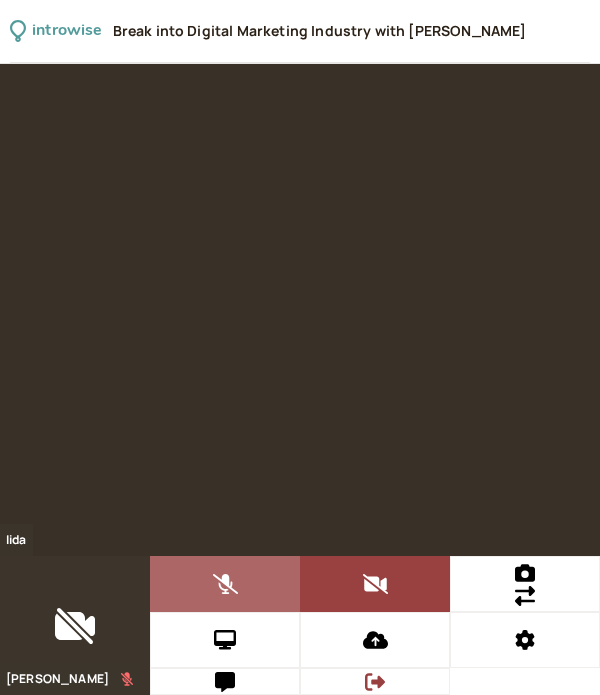 click at bounding box center (225, 584) 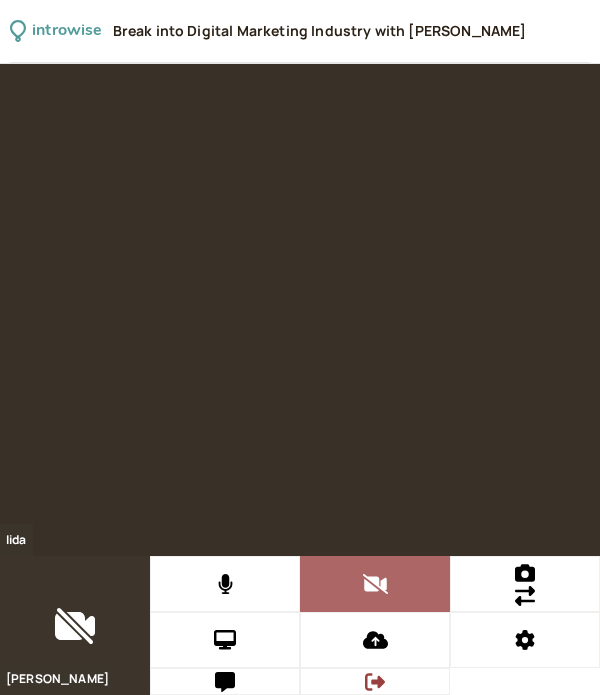 click 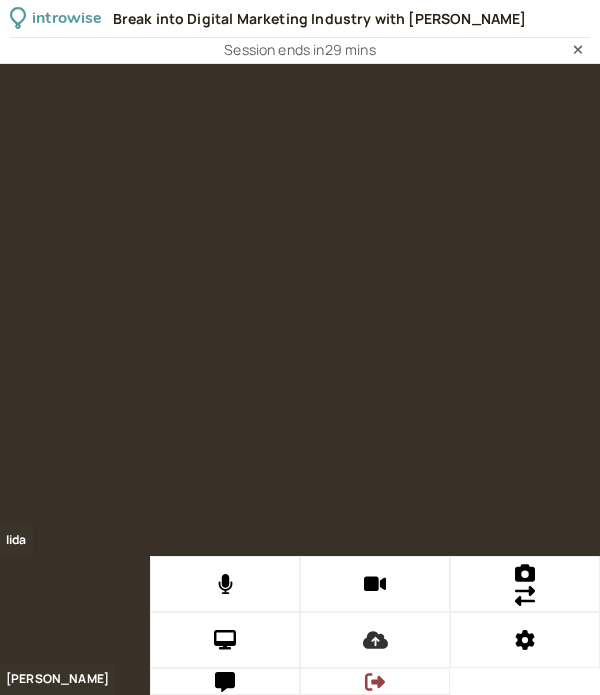 click at bounding box center (375, 640) 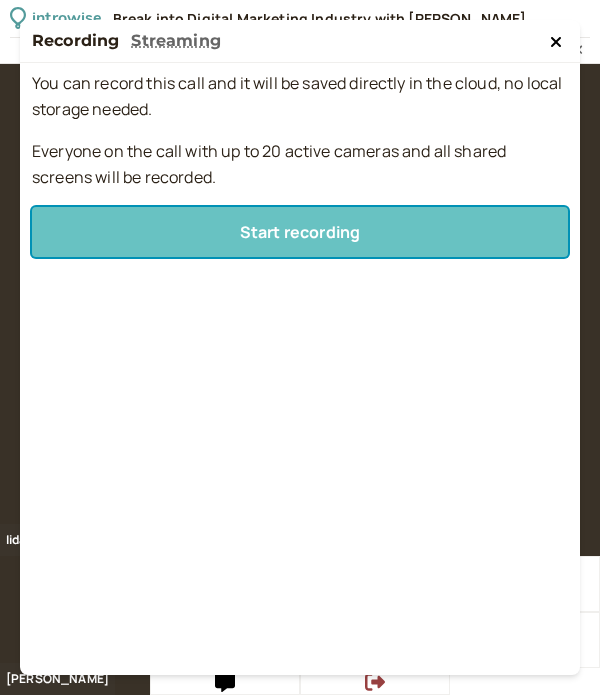 click on "Start recording" at bounding box center [300, 232] 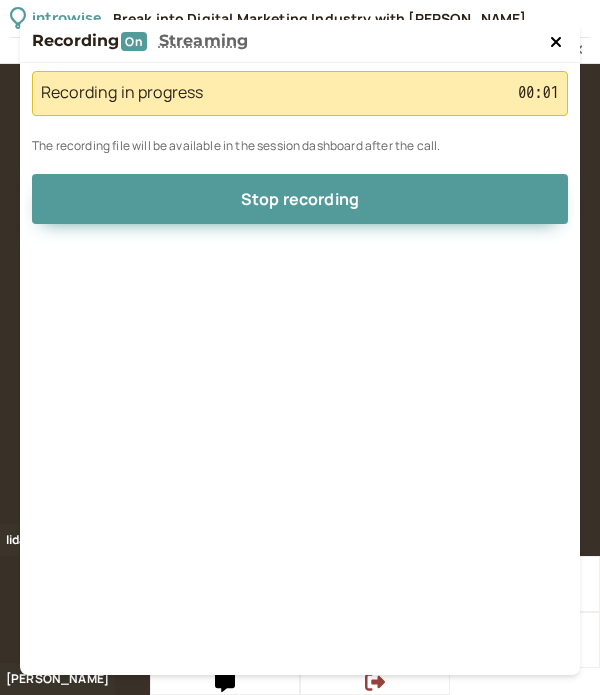 click on "Recording On Streaming" at bounding box center (300, 41) 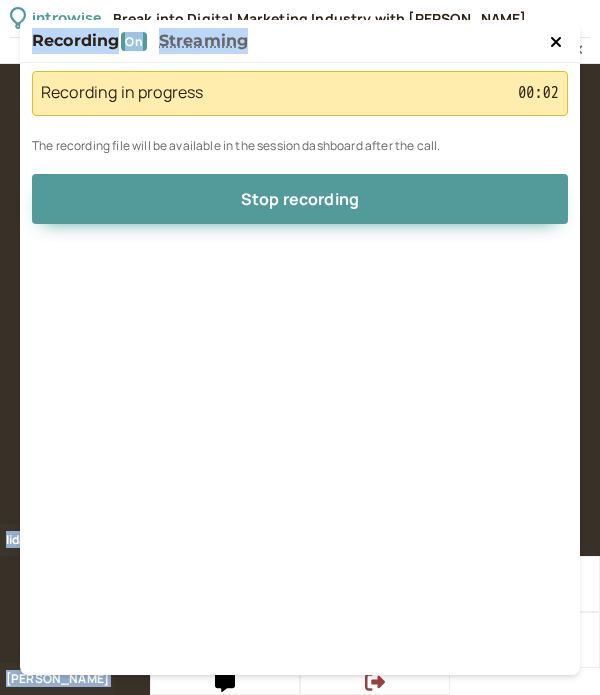drag, startPoint x: 467, startPoint y: 51, endPoint x: -489, endPoint y: 87, distance: 956.6776 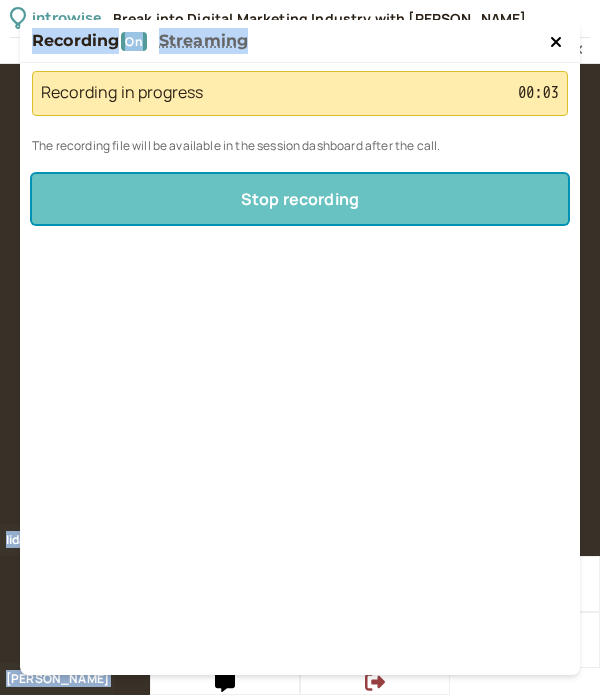 click on "Stop recording" at bounding box center [300, 199] 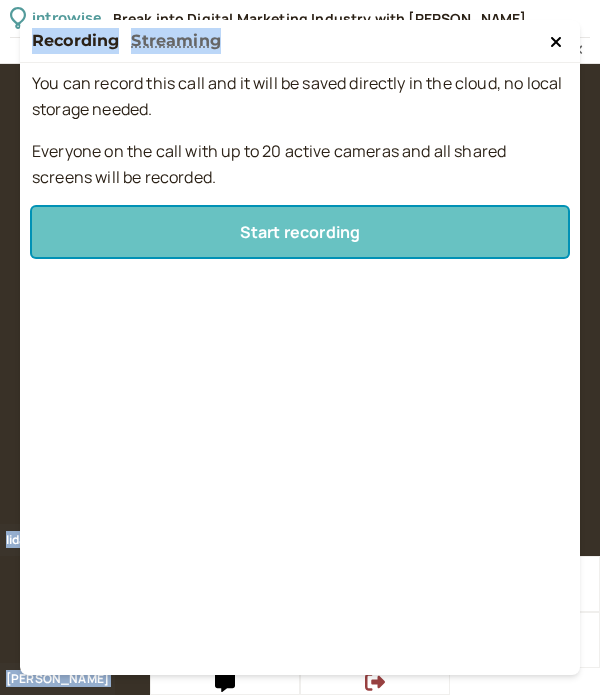 click on "Start recording" at bounding box center [300, 232] 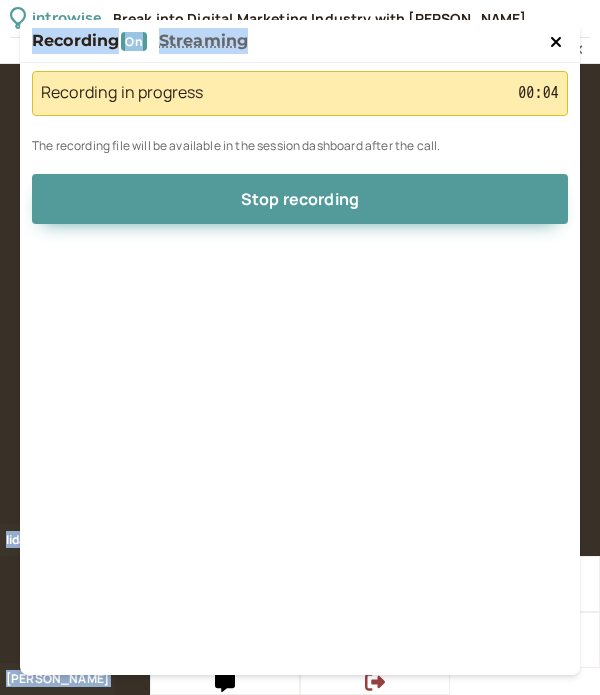 click on "Recording On Streaming Recording in progress 00 : 04 The recording file will be available in the session dashboard after the call. Stop recording" at bounding box center (300, 347) 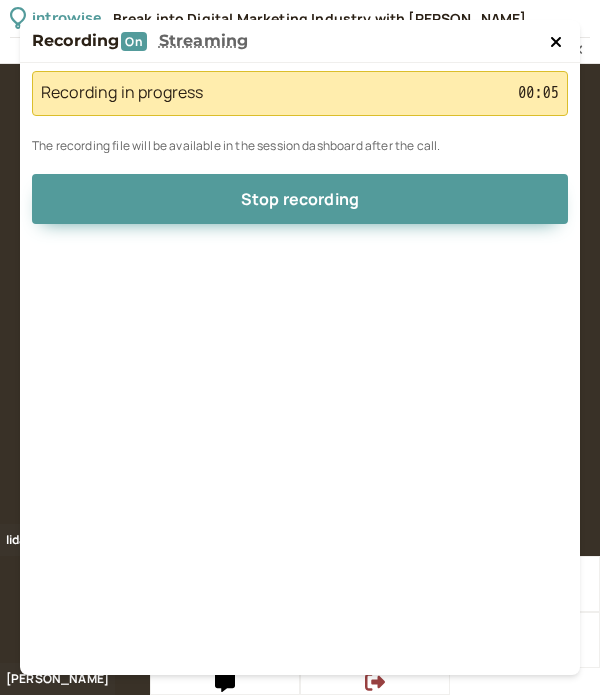 click on "Recording On Streaming Recording in progress 00 : 05 The recording file will be available in the session dashboard after the call. Stop recording" at bounding box center [300, 347] 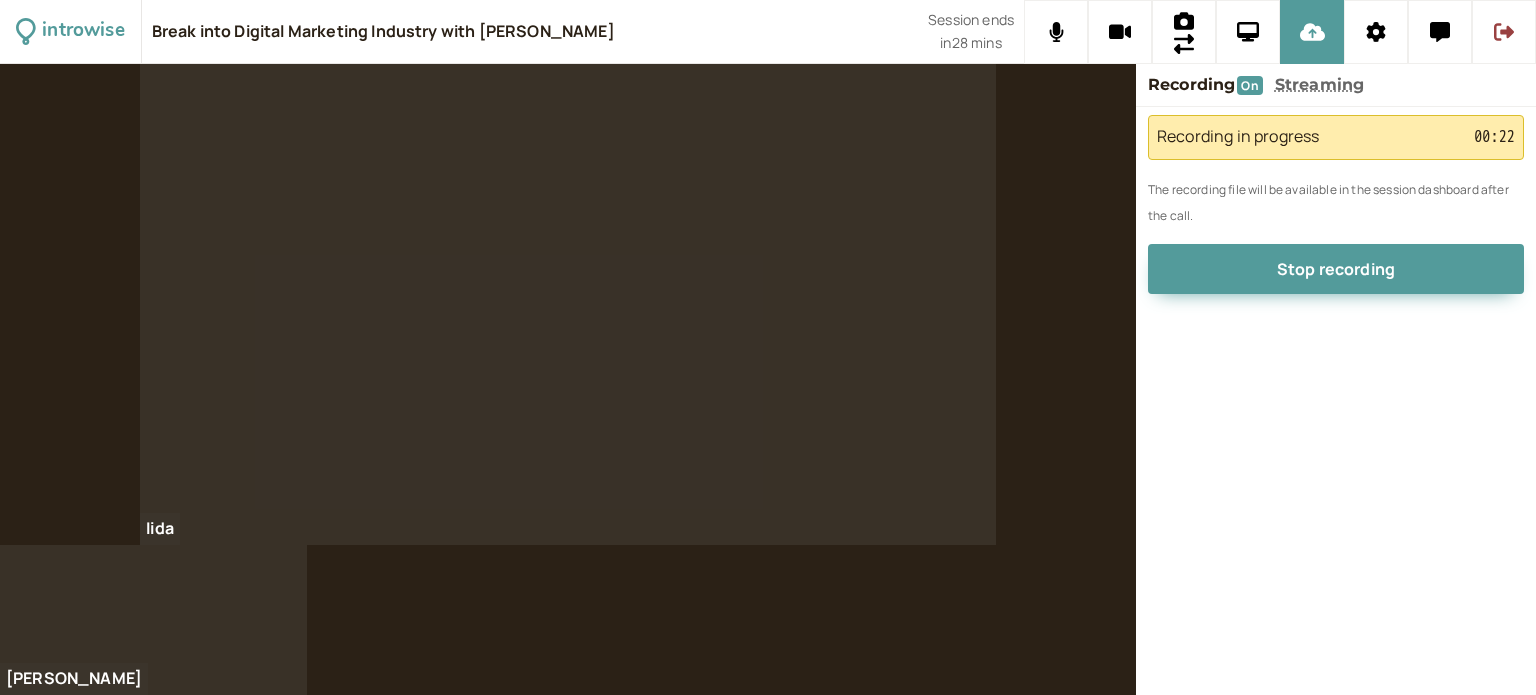 click on "in  28 mins" at bounding box center [970, 43] 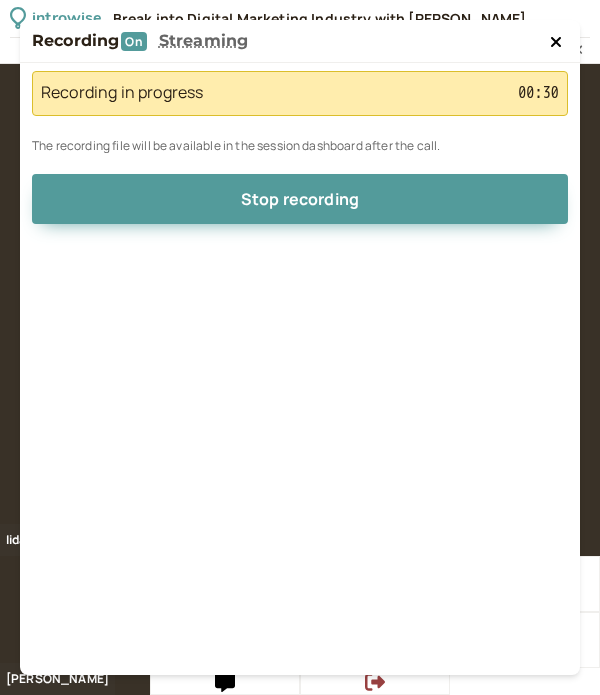 click 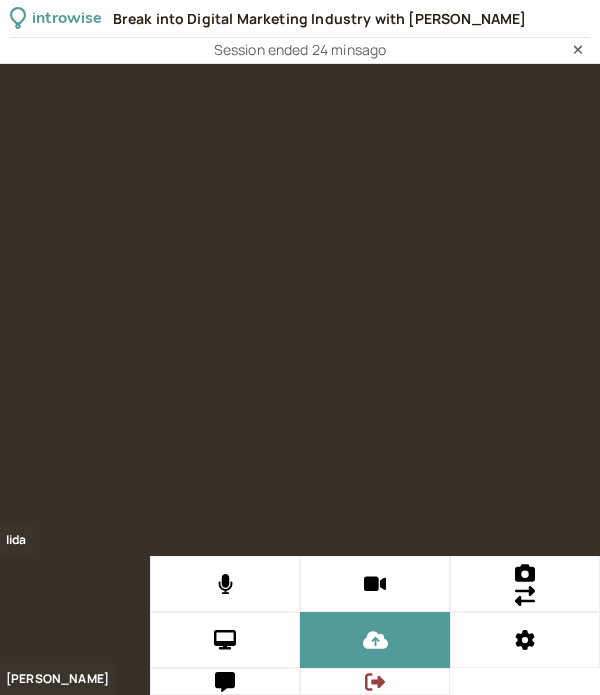 drag, startPoint x: 477, startPoint y: 109, endPoint x: 405, endPoint y: 215, distance: 128.14055 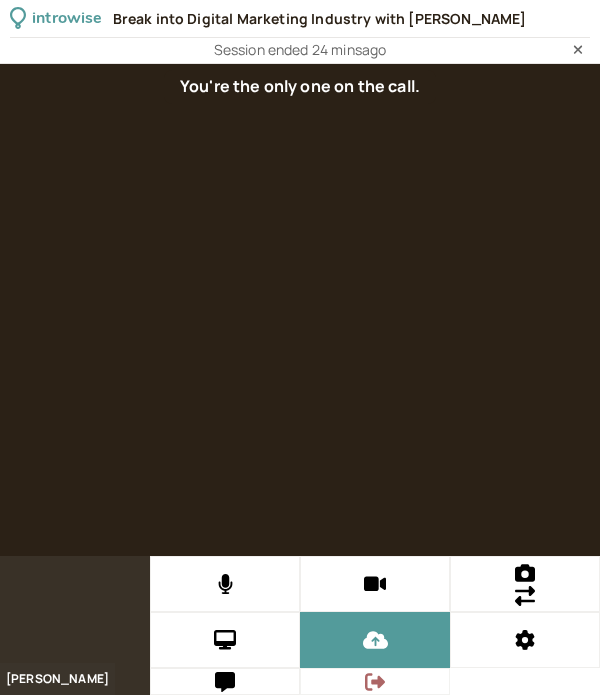 click 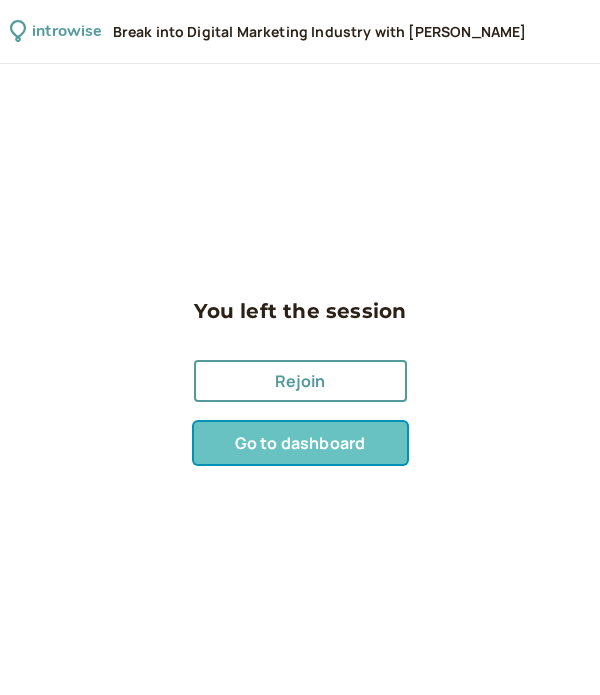 click on "Go to dashboard" at bounding box center [300, 443] 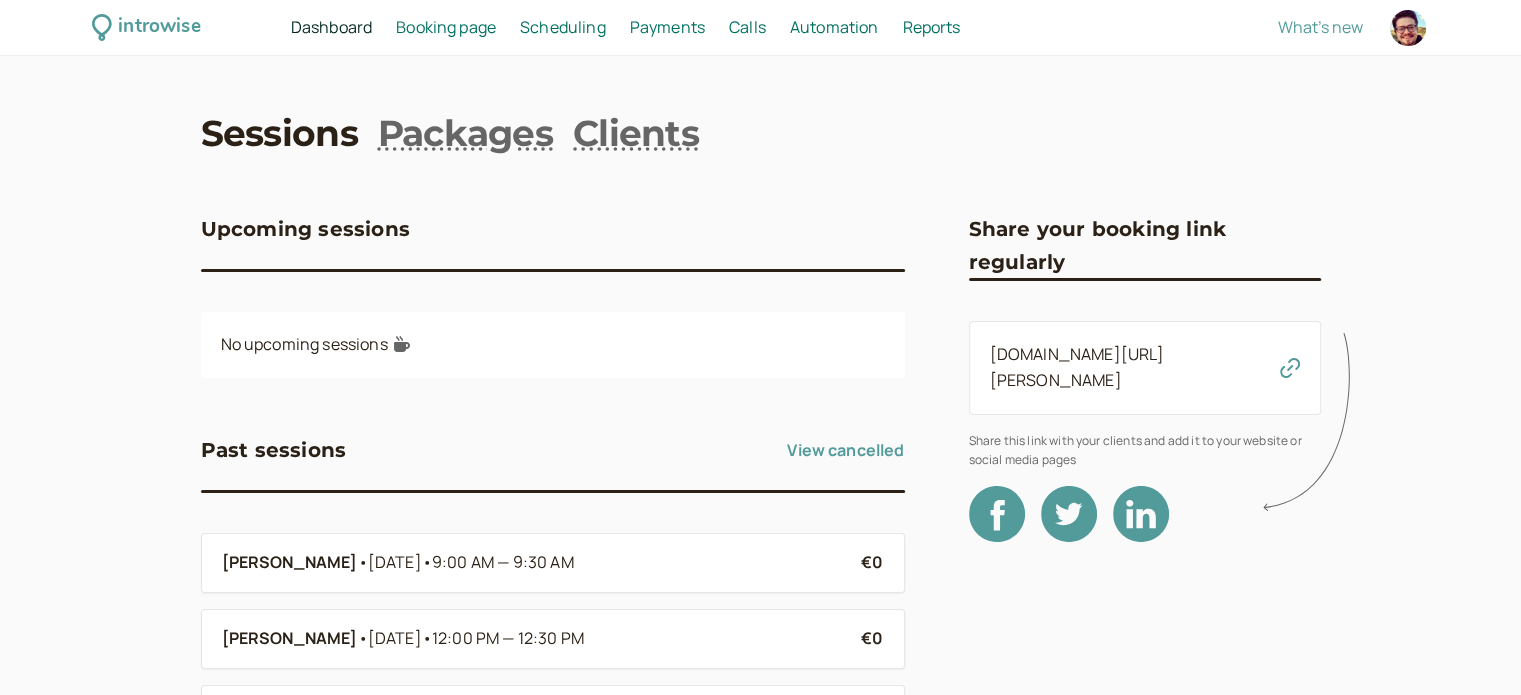 click on "Calls" at bounding box center [747, 27] 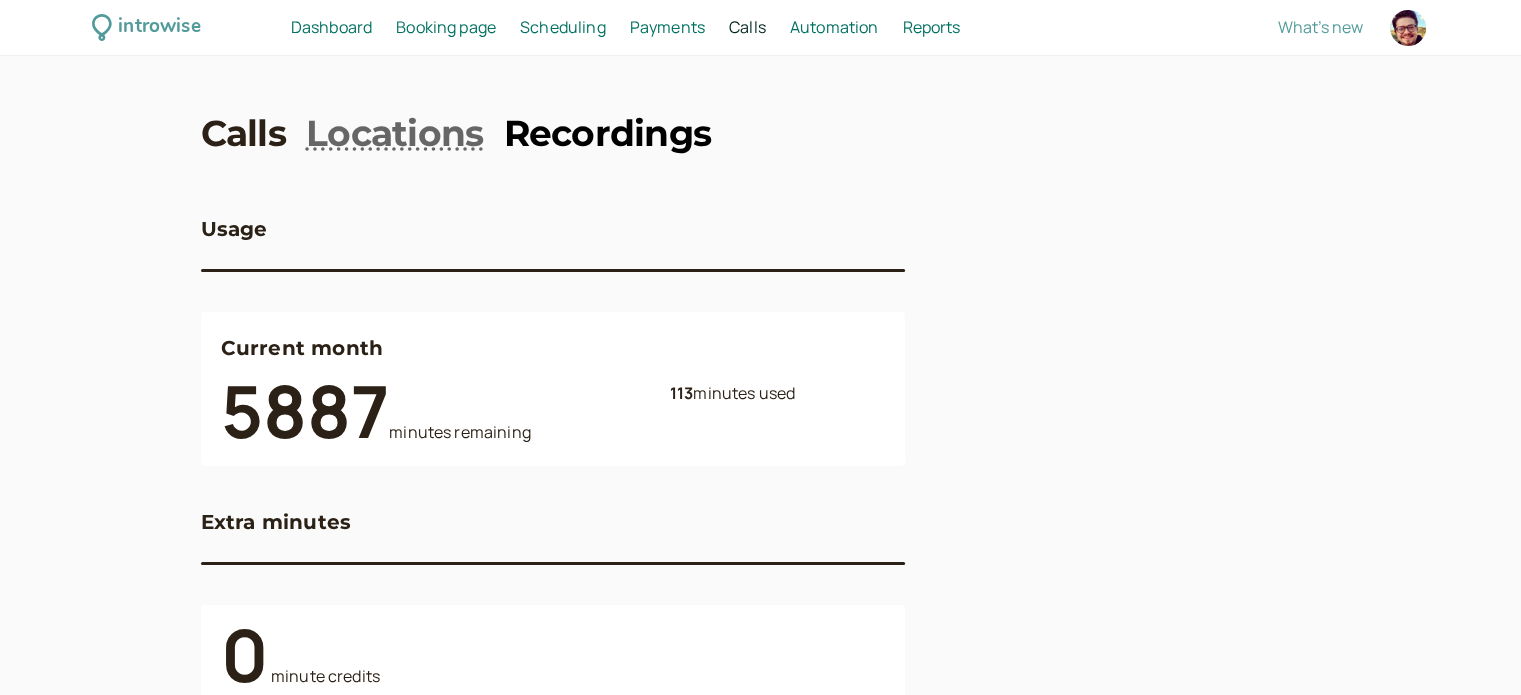 click on "Recordings" at bounding box center [607, 133] 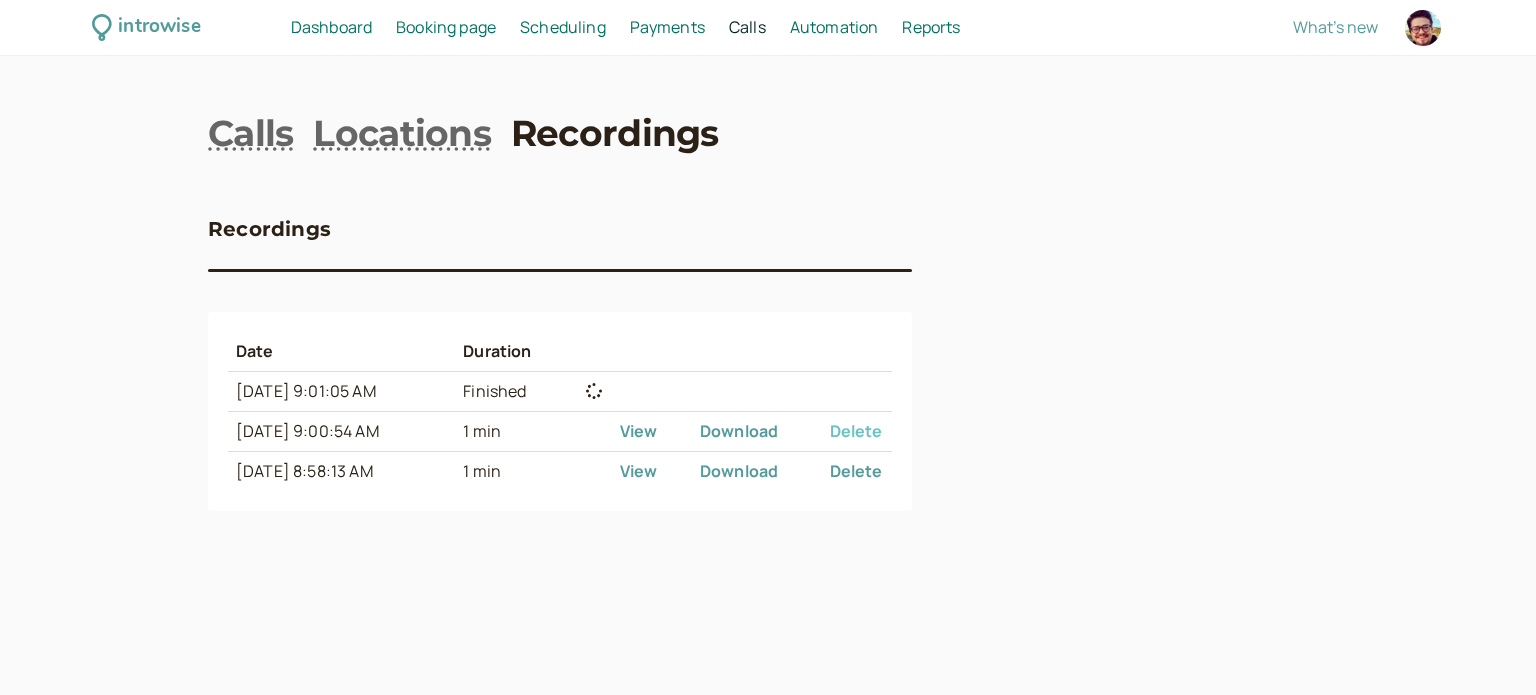 click on "Delete" at bounding box center (856, 431) 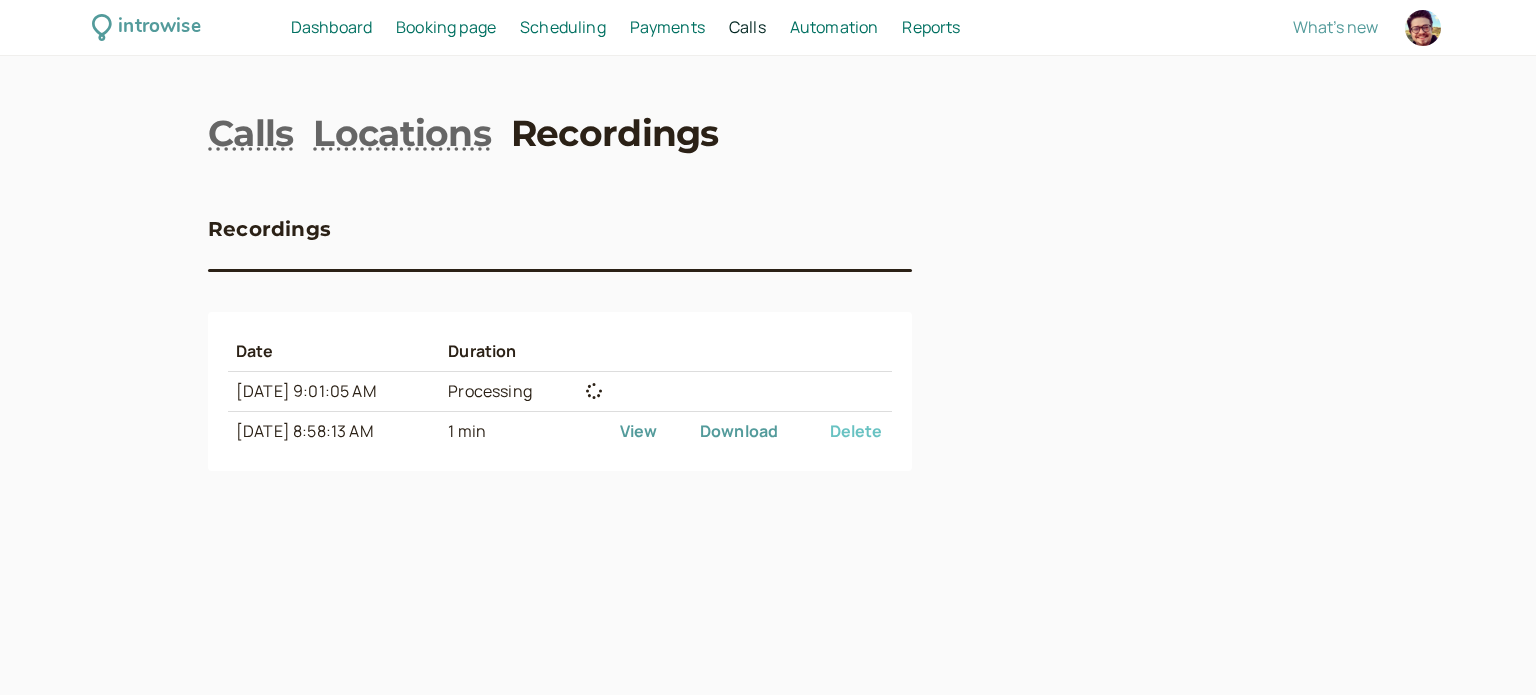 click on "Delete" at bounding box center [856, 431] 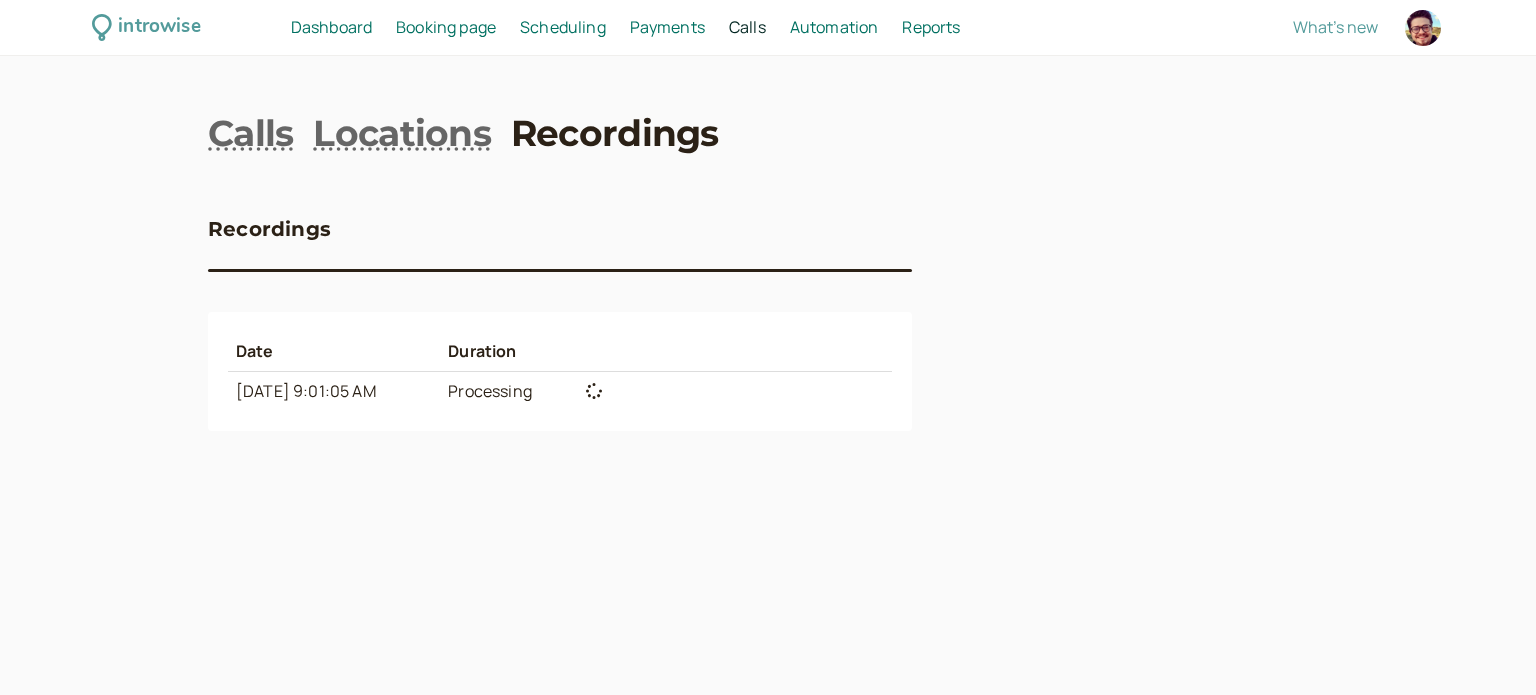 click 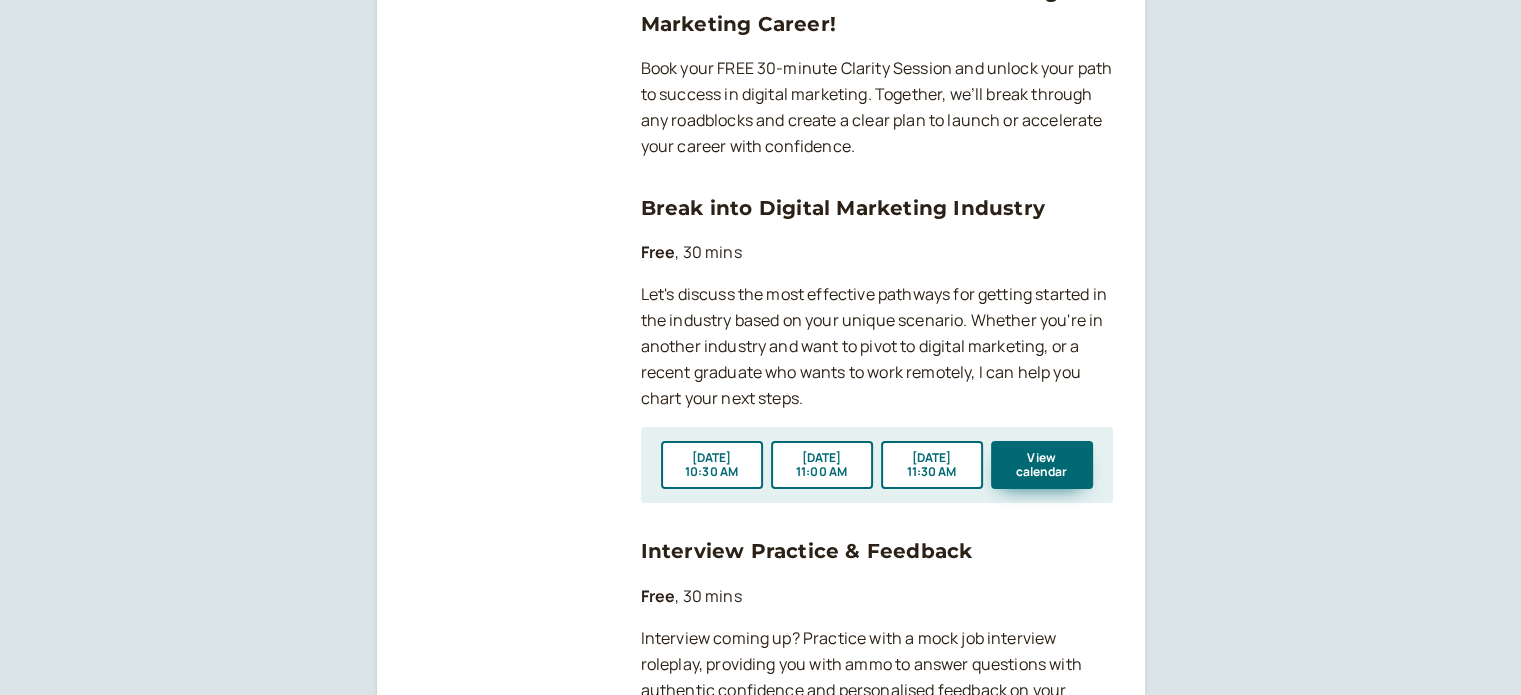 scroll, scrollTop: 298, scrollLeft: 0, axis: vertical 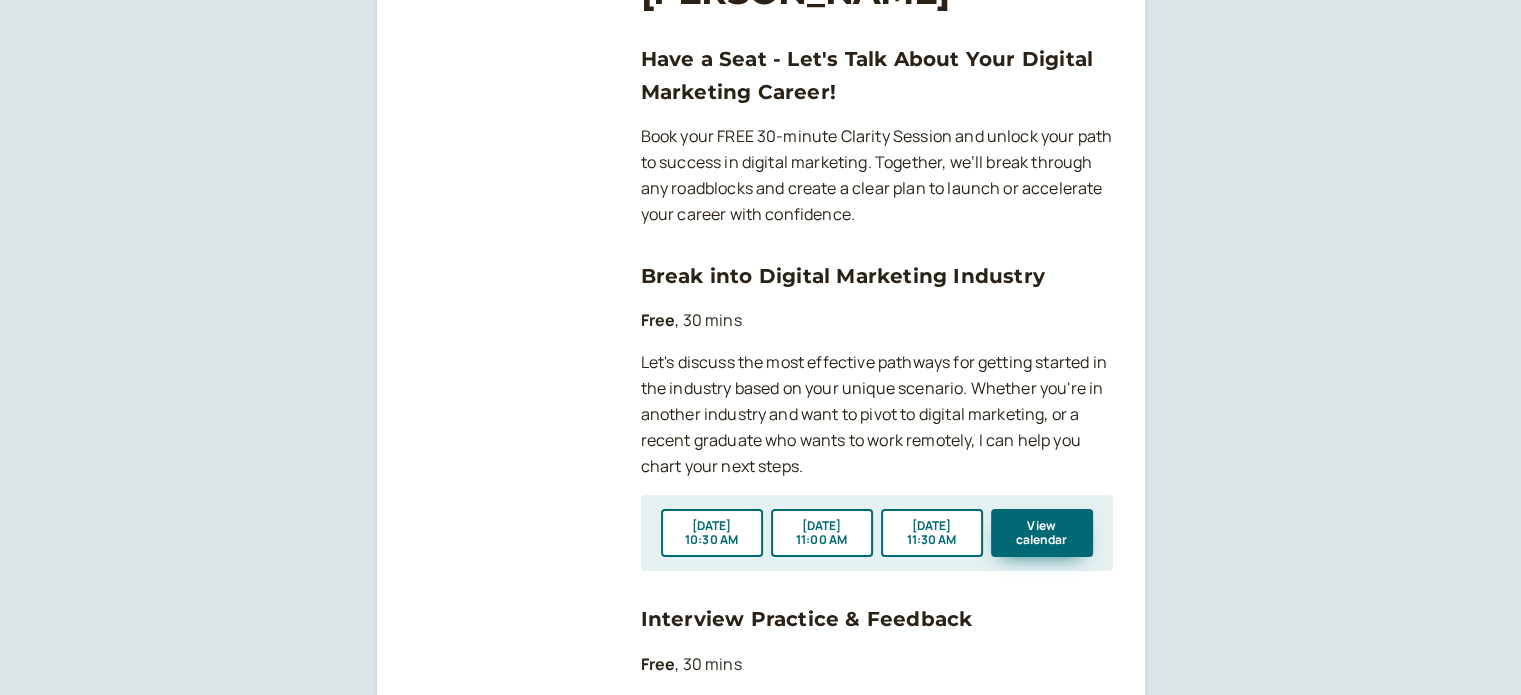 click on "[PERSON_NAME] Have a Seat - Let's Talk About Your Digital Marketing Career! Book your FREE 30-minute Clarity Session and unlock your path to success in digital marketing. Together, we’ll break through any roadblocks and create a clear plan to launch or accelerate your career with confidence. Break into Digital Marketing Industry Free ,   30 mins Let's discuss the most effective pathways for getting started in the industry based on your unique scenario. Whether  you're in another industry and want to pivot to digital marketing, or a recent graduate who wants to work remotely, I can help you chart your next steps. [DATE] 10:30 AM [DATE] 11:00 AM [DATE] 11:30 AM View calendar Interview Practice & Feedback Free ,   30 mins Interview coming up? Practice with a mock job interview roleplay, providing you with ammo to answer questions with authentic confidence and personalised feedback on your performance. [DATE] 10:30 AM [DATE] 11:00 AM [DATE] 11:30 AM View calendar Plan Your Next Move in Digital Marketing Free" at bounding box center [760, 613] 